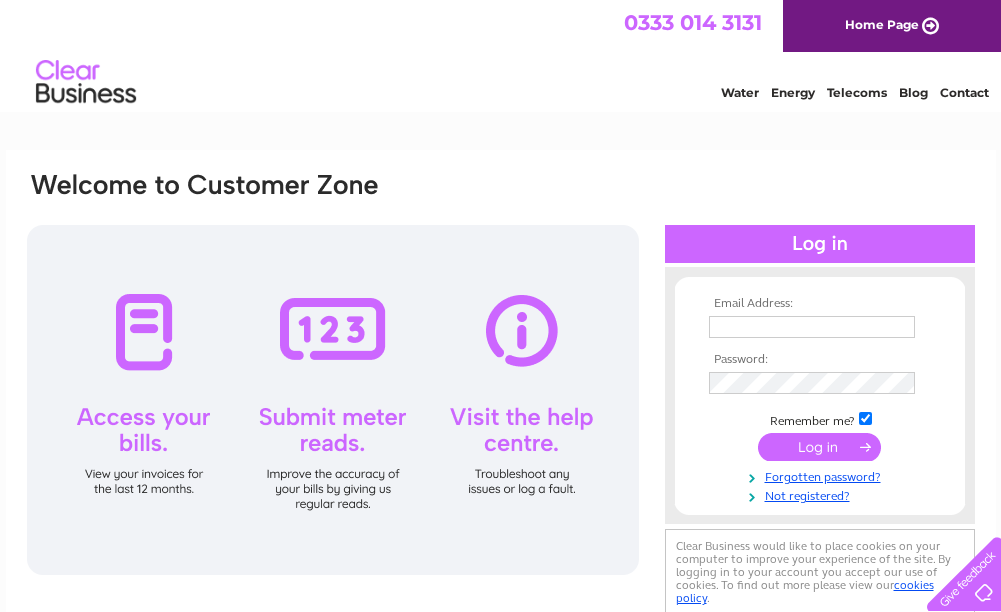 scroll, scrollTop: 0, scrollLeft: 0, axis: both 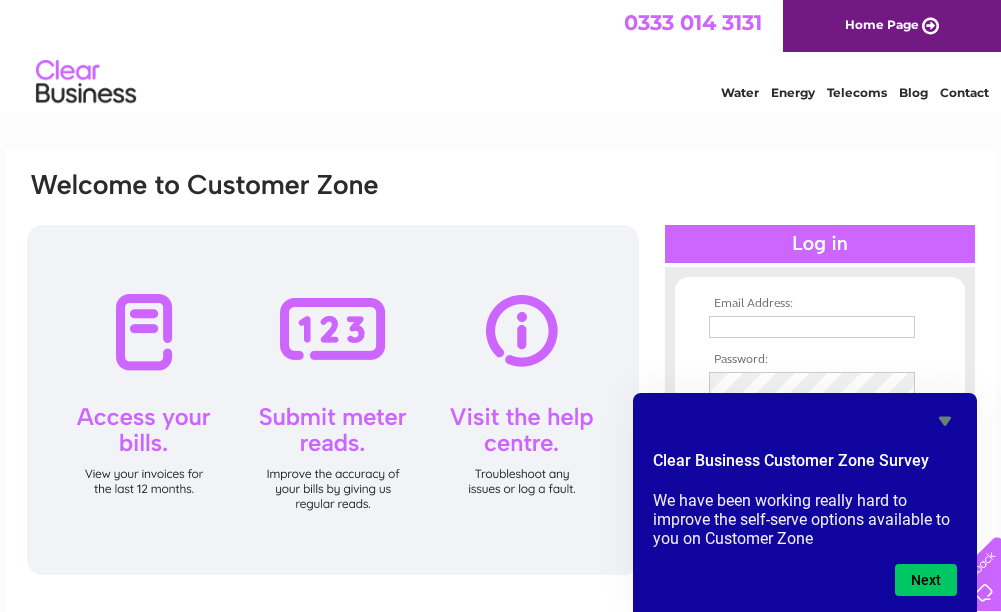 type on "kirkcaldy.330@eel.co.uk" 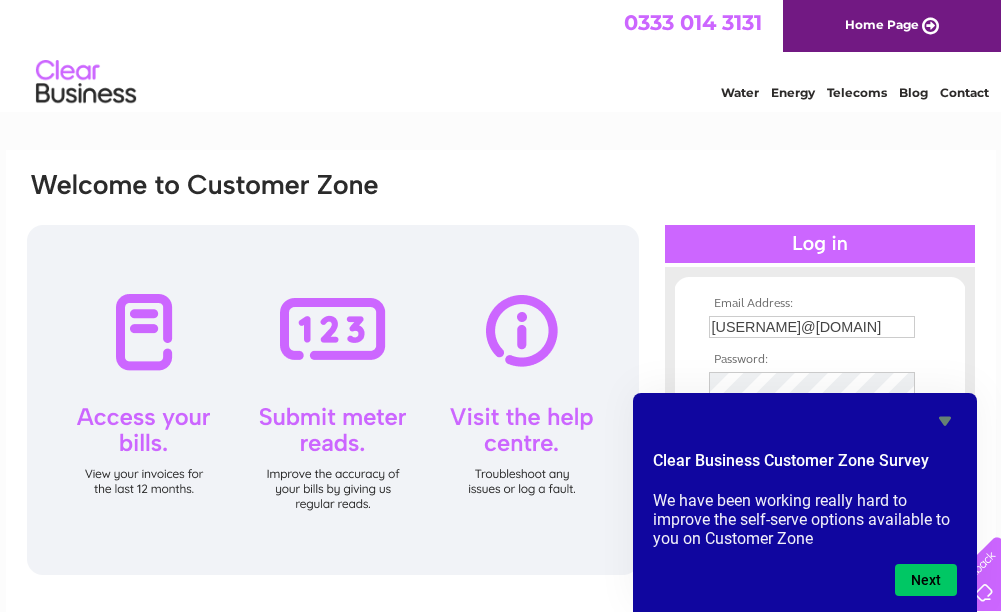 click 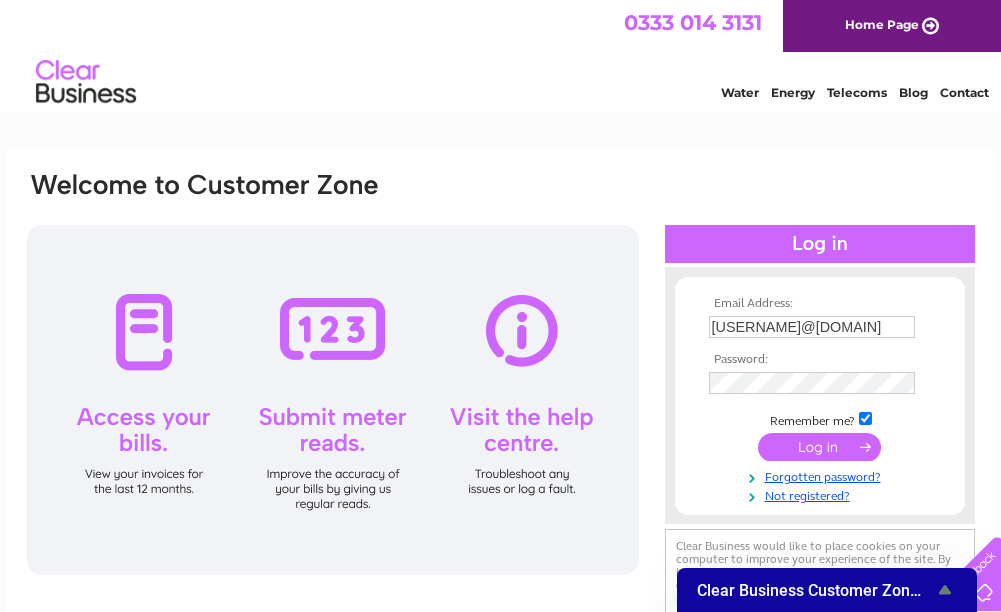 click at bounding box center [819, 447] 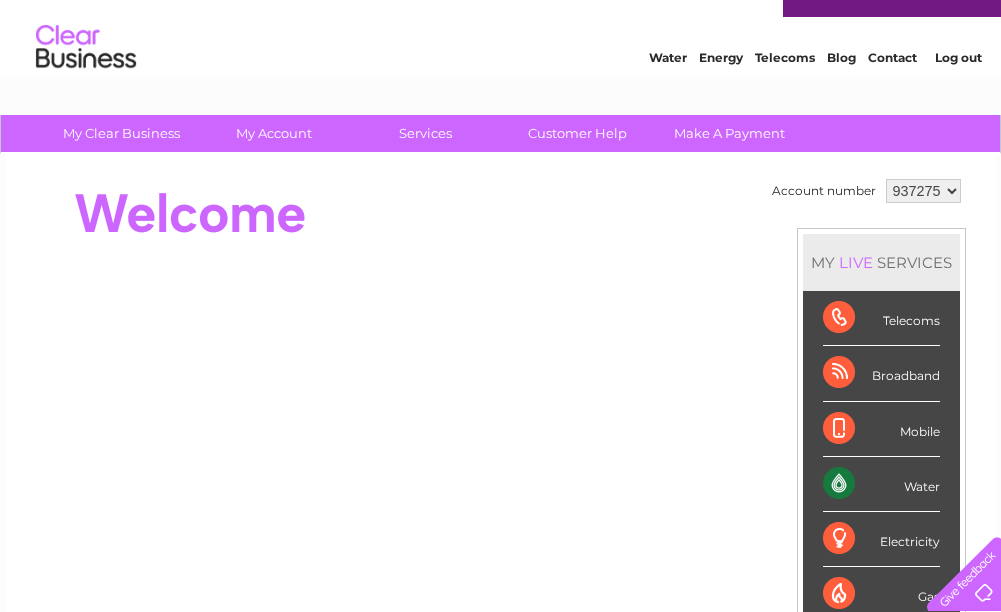 scroll, scrollTop: 0, scrollLeft: 0, axis: both 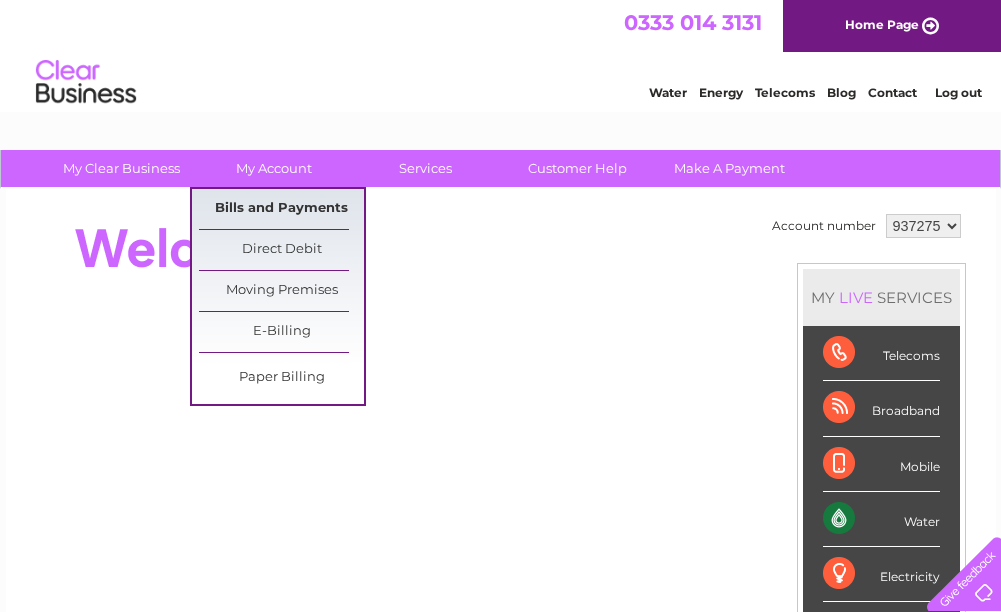 click on "Bills and Payments" at bounding box center (281, 209) 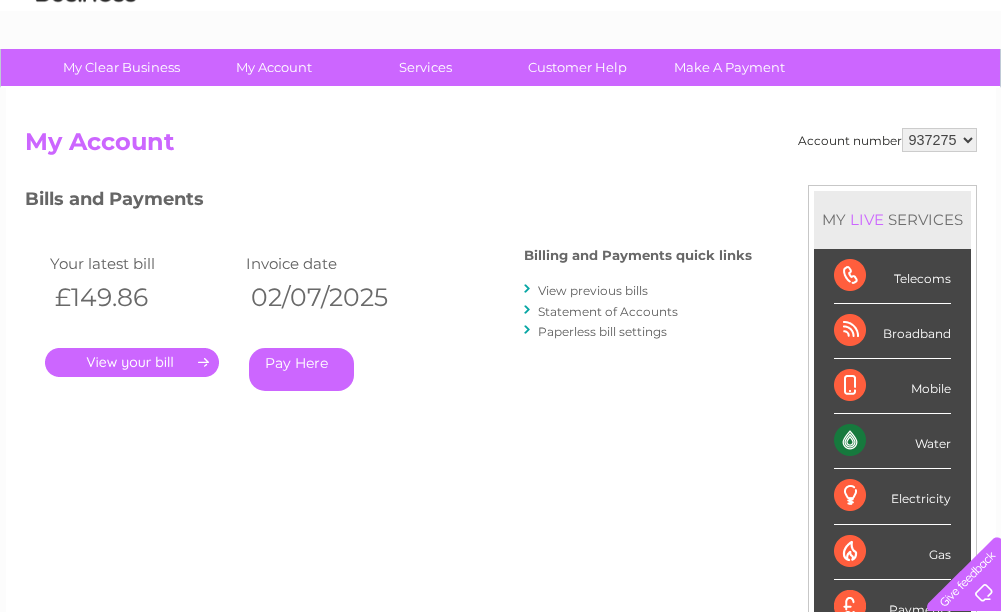 scroll, scrollTop: 96, scrollLeft: 0, axis: vertical 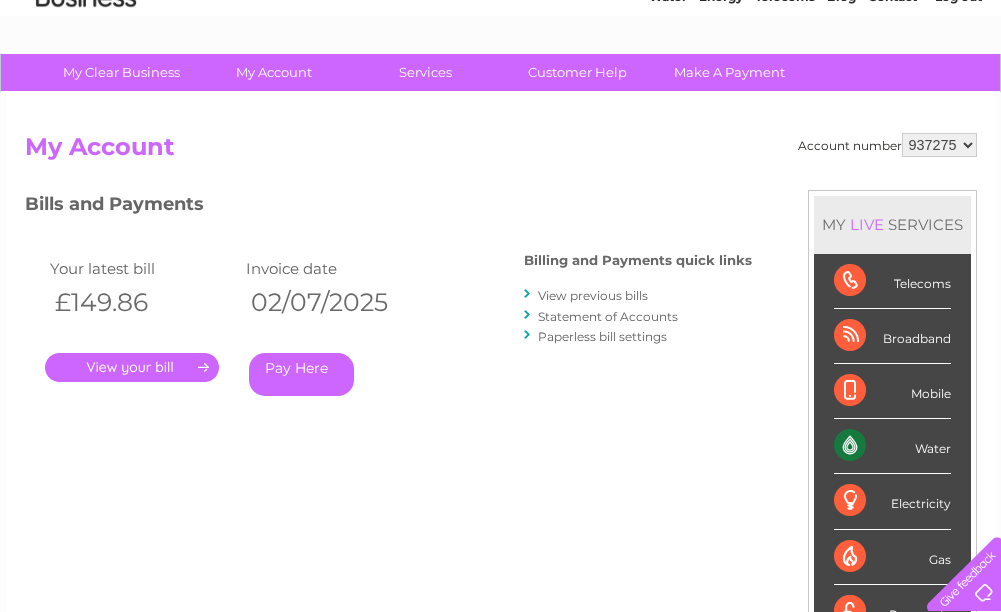 click on "Statement of Accounts" at bounding box center (608, 316) 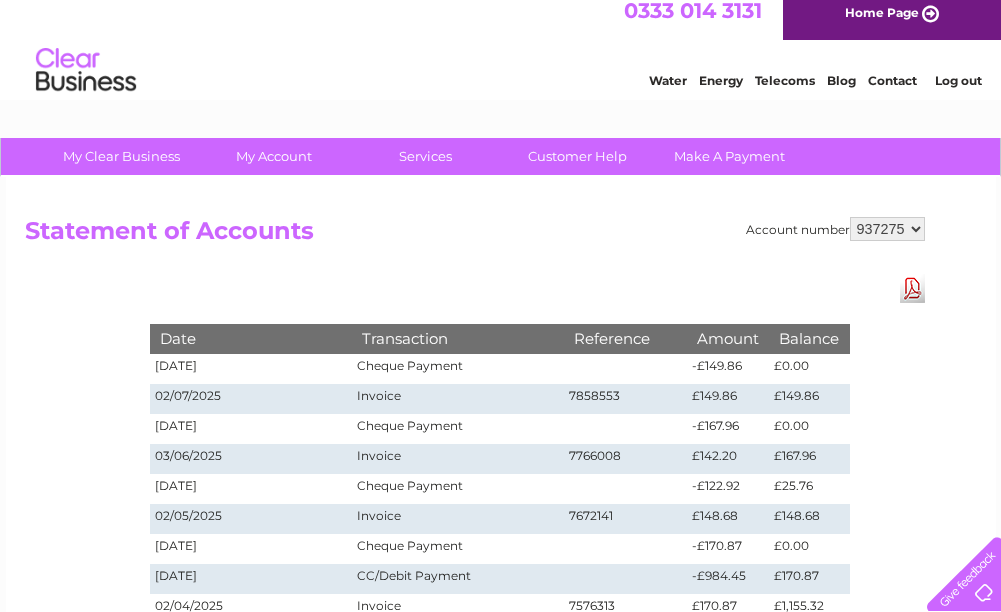 scroll, scrollTop: 10, scrollLeft: 0, axis: vertical 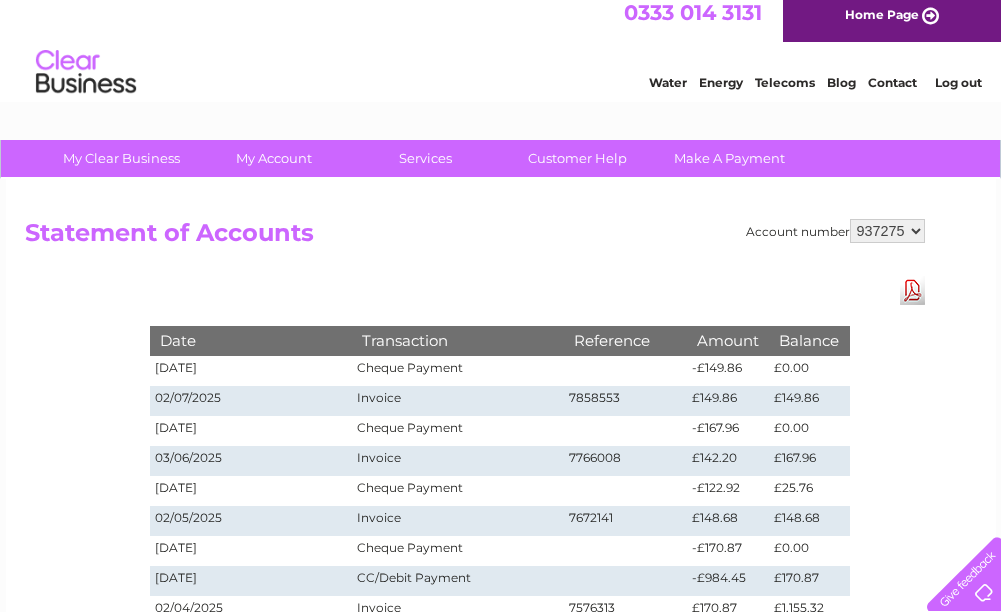 click on "Download Pdf" at bounding box center [912, 290] 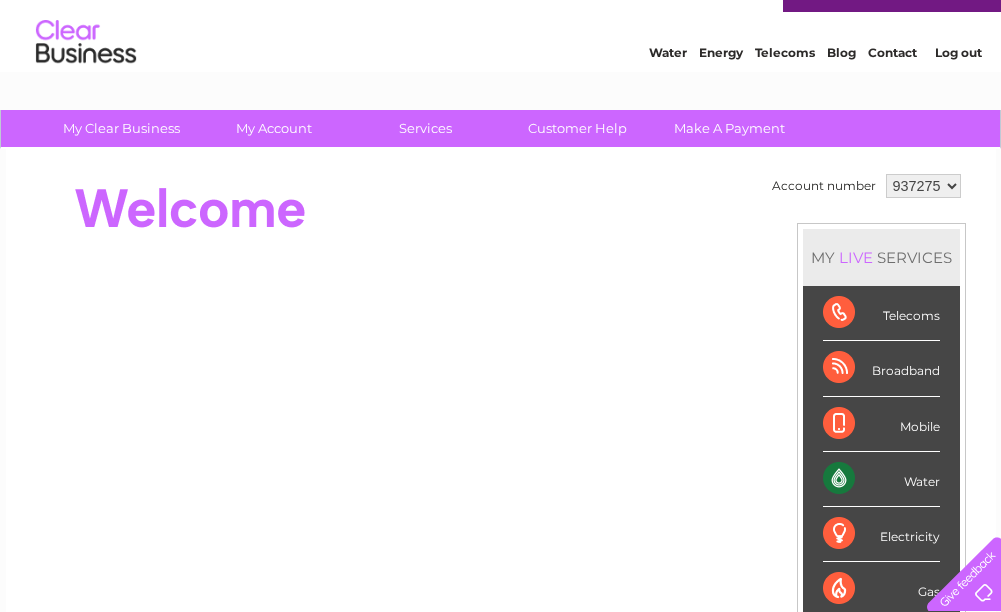 scroll, scrollTop: 0, scrollLeft: 0, axis: both 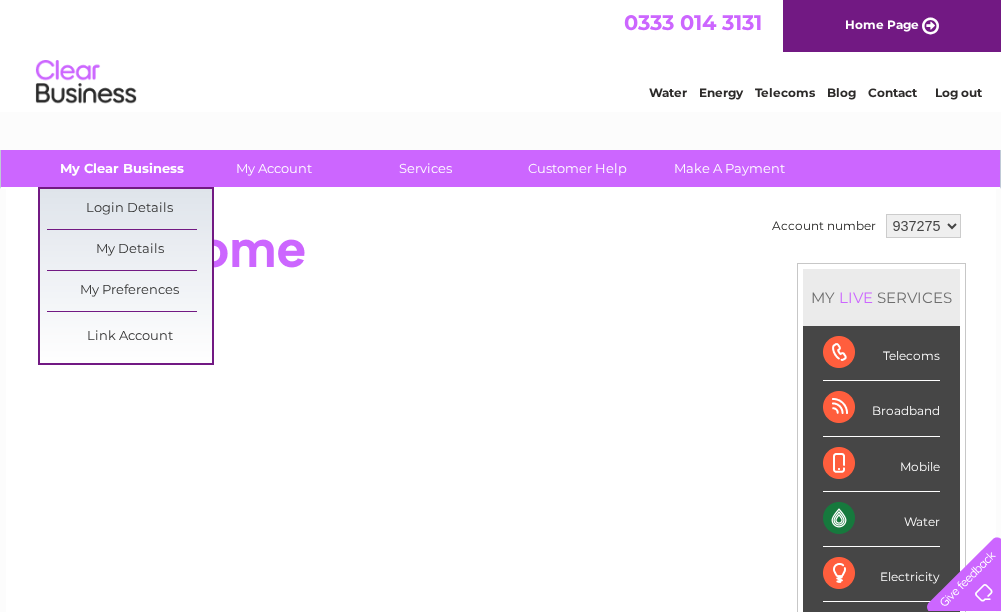 click on "My Clear Business" at bounding box center (121, 168) 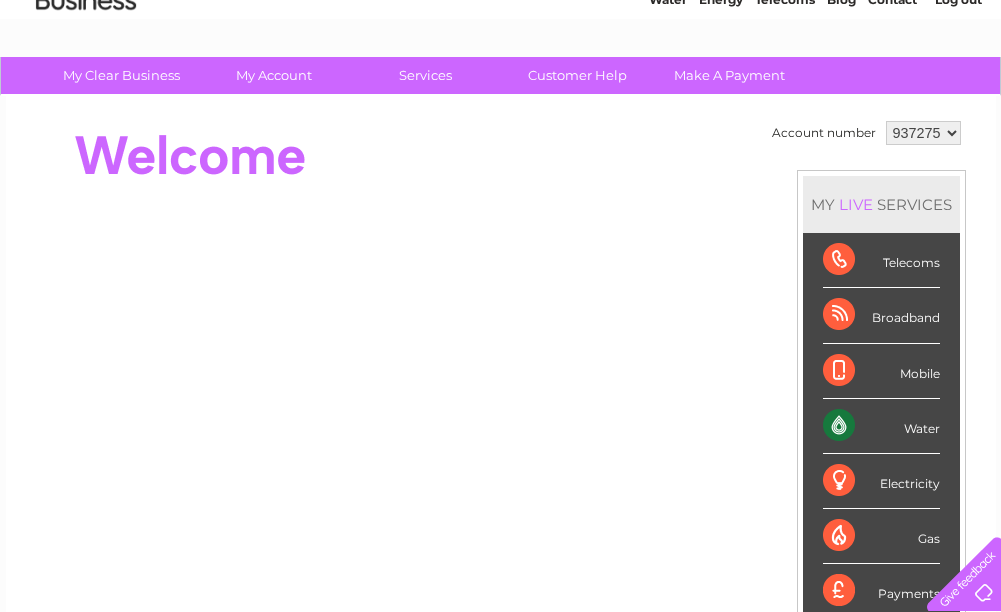 scroll, scrollTop: 77, scrollLeft: 0, axis: vertical 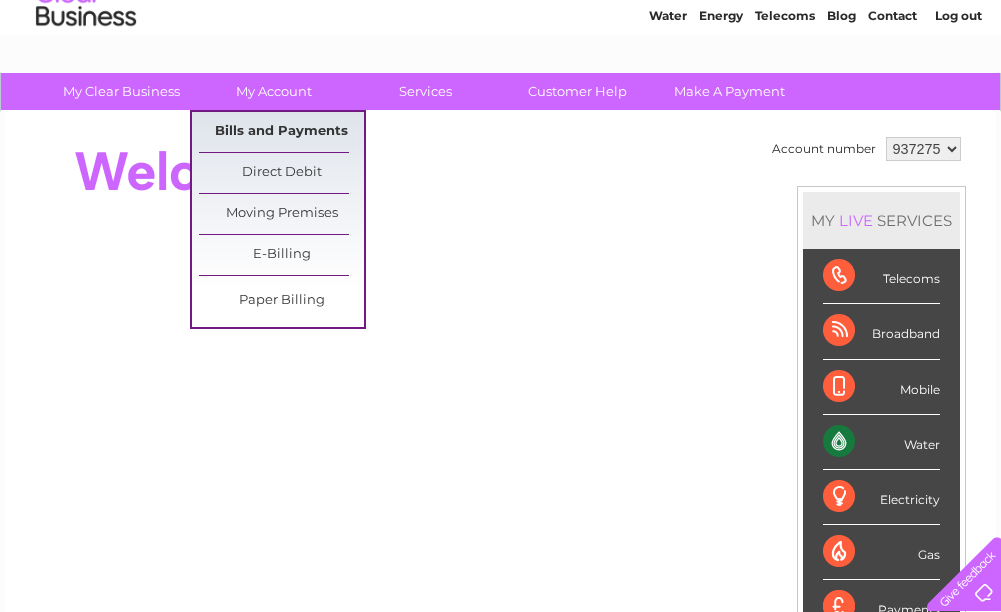 click on "Bills and Payments" at bounding box center (281, 132) 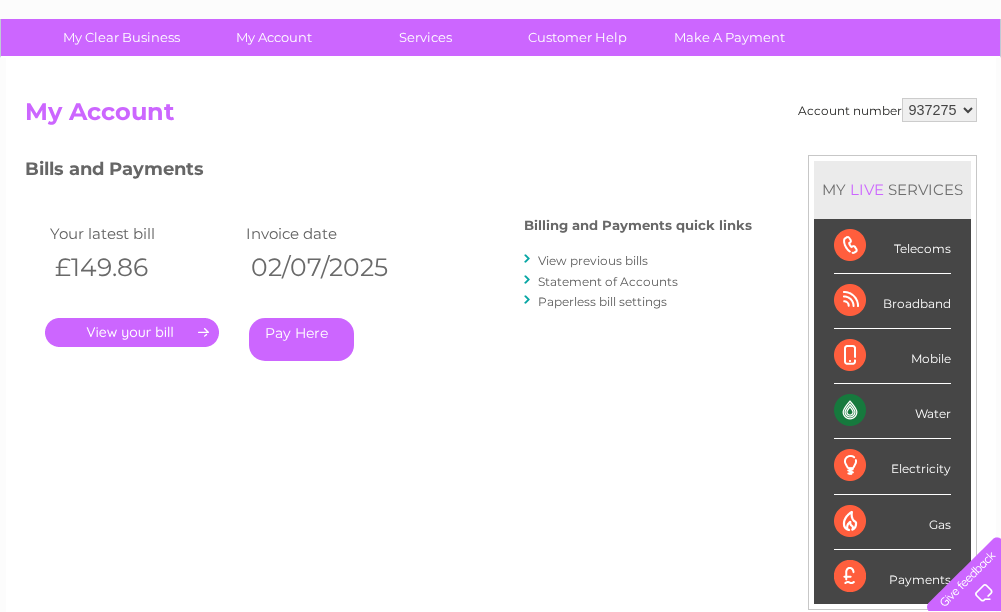 scroll, scrollTop: 96, scrollLeft: 0, axis: vertical 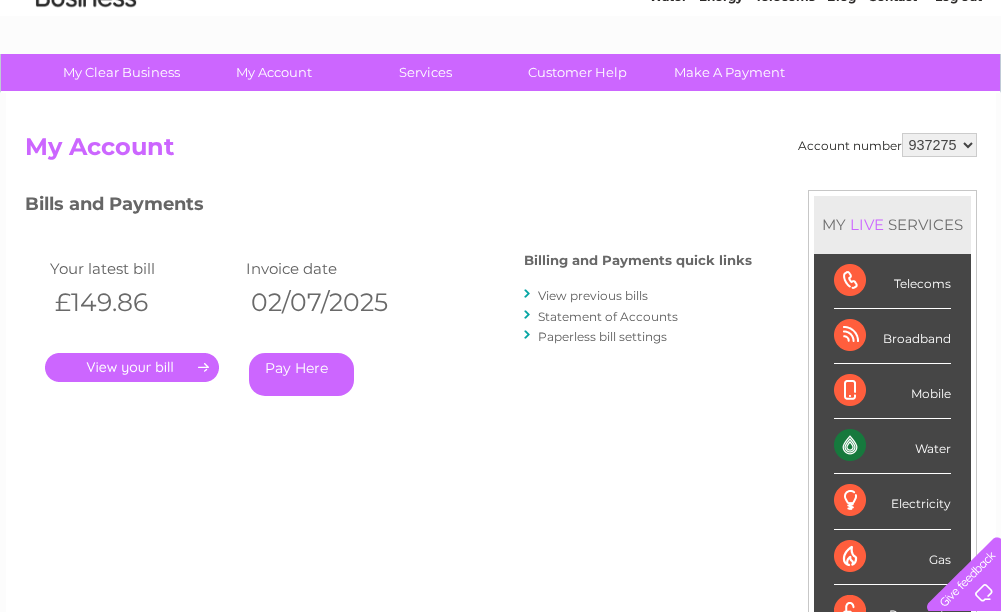 click on "Statement of Accounts" at bounding box center [608, 316] 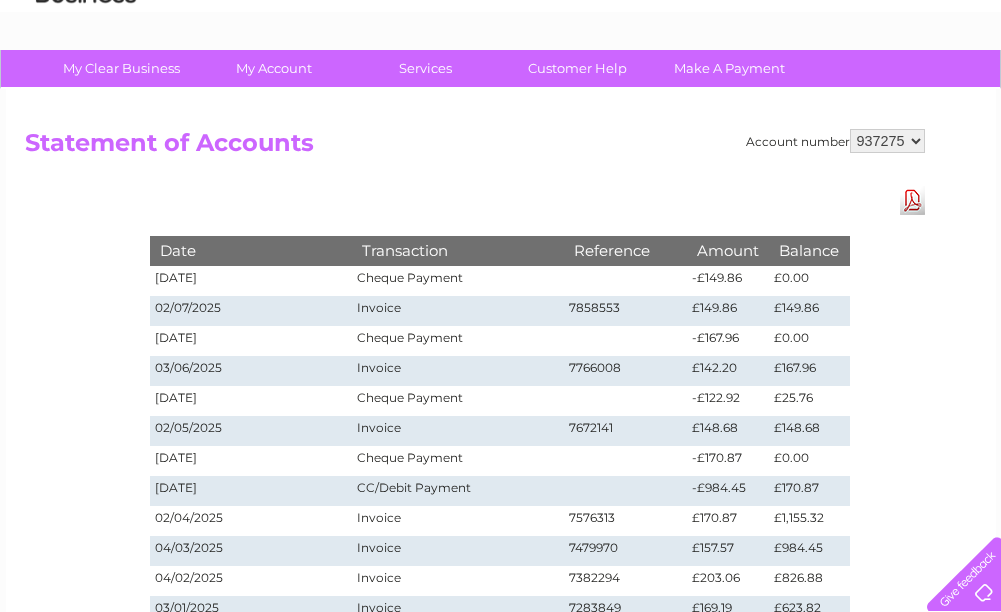 scroll, scrollTop: 0, scrollLeft: 0, axis: both 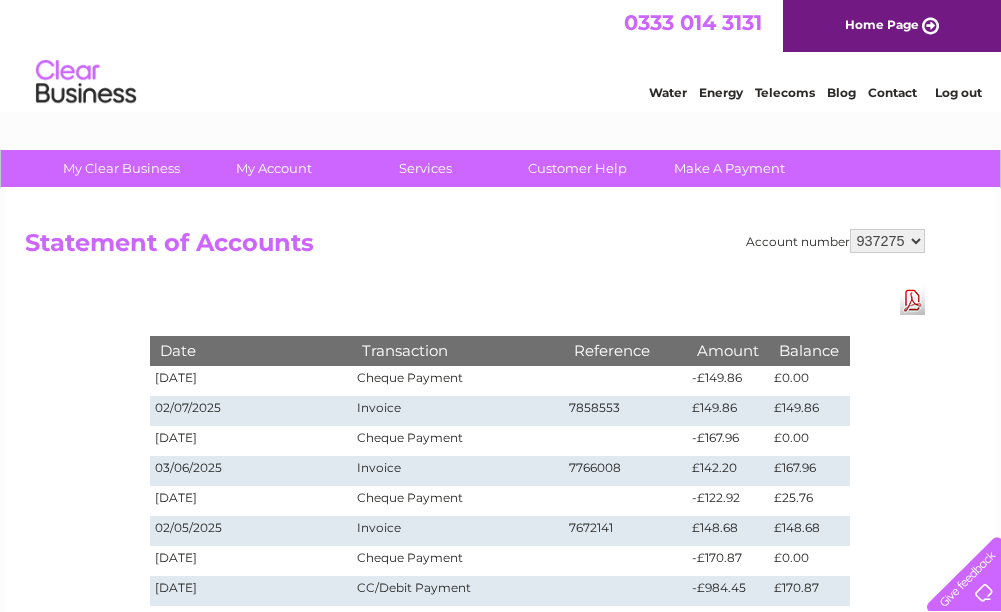 click on "Water
Energy
Telecoms
Blog
Contact
Log out" at bounding box center [500, 84] 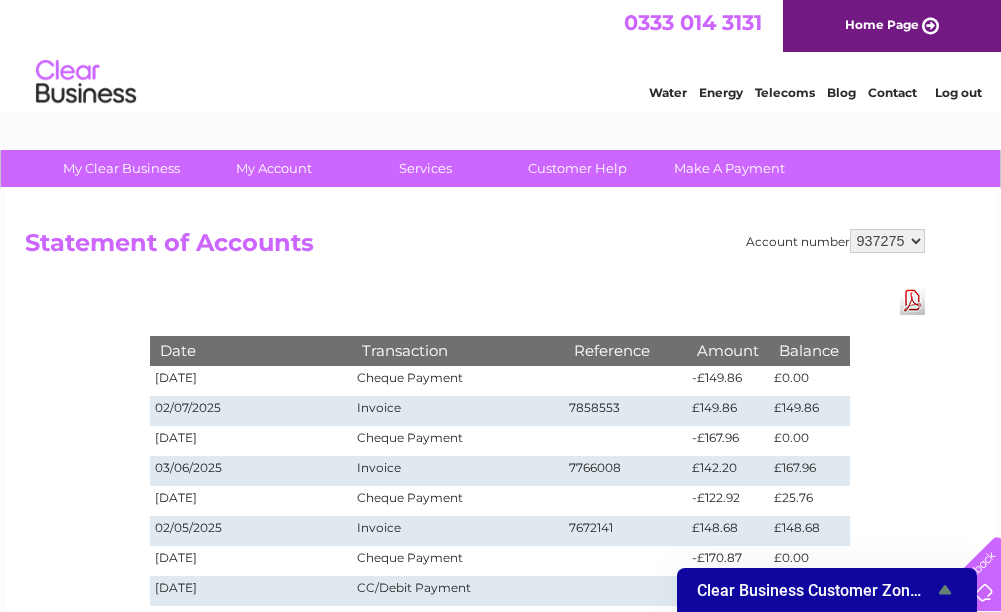 click on "[PHONE]
Home Page" at bounding box center [500, 26] 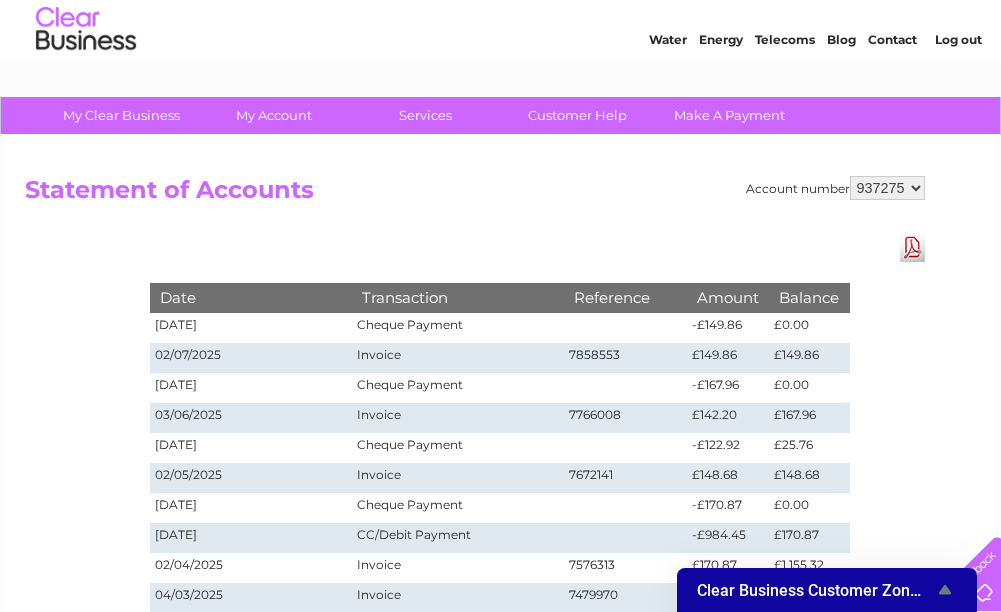 scroll, scrollTop: 0, scrollLeft: 0, axis: both 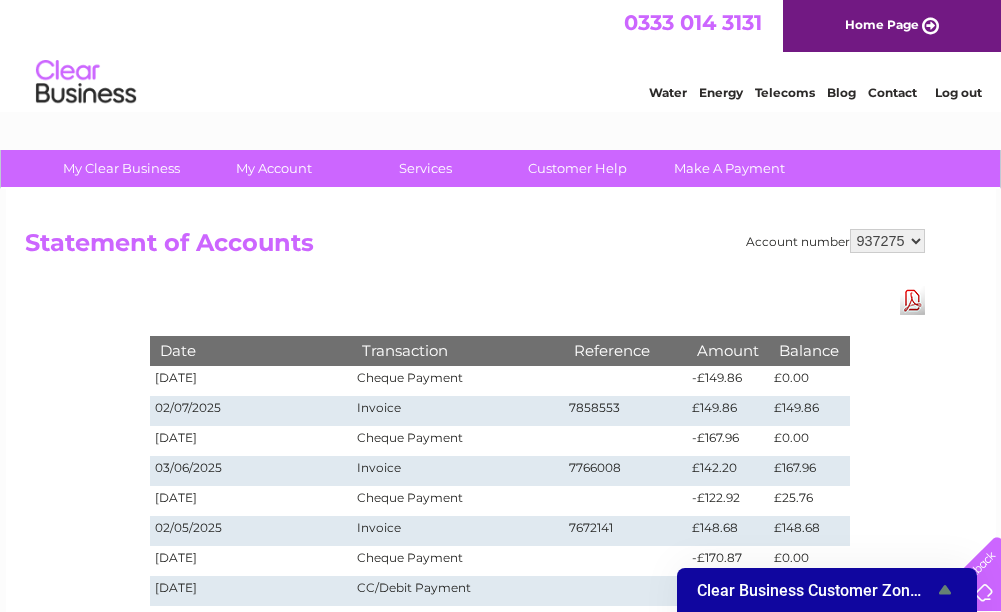 click at bounding box center (86, 82) 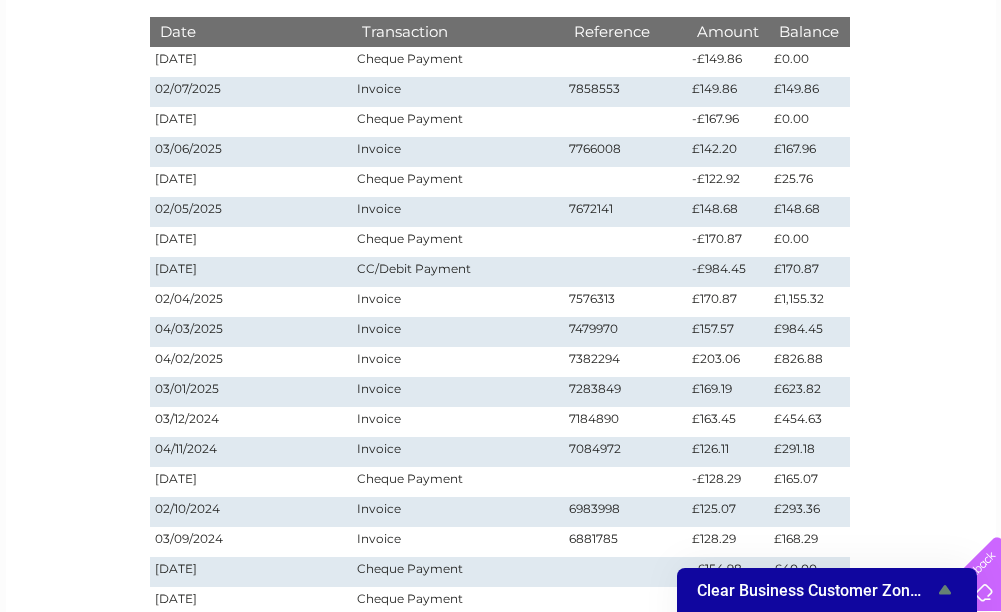 scroll, scrollTop: 0, scrollLeft: 0, axis: both 